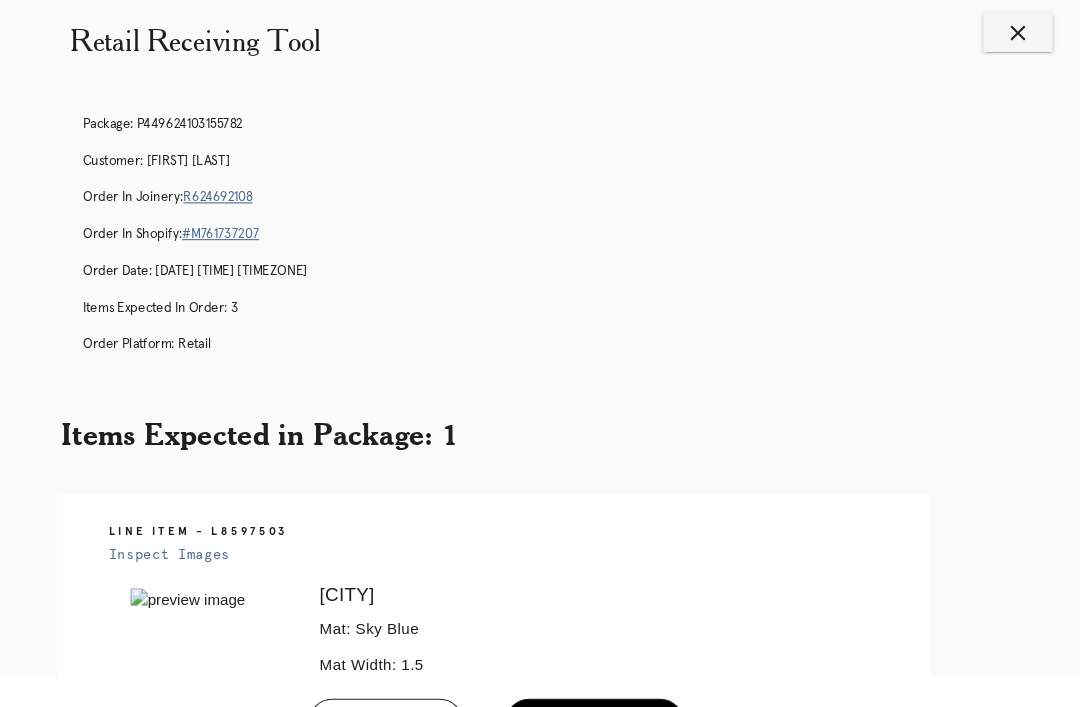 scroll, scrollTop: 0, scrollLeft: 0, axis: both 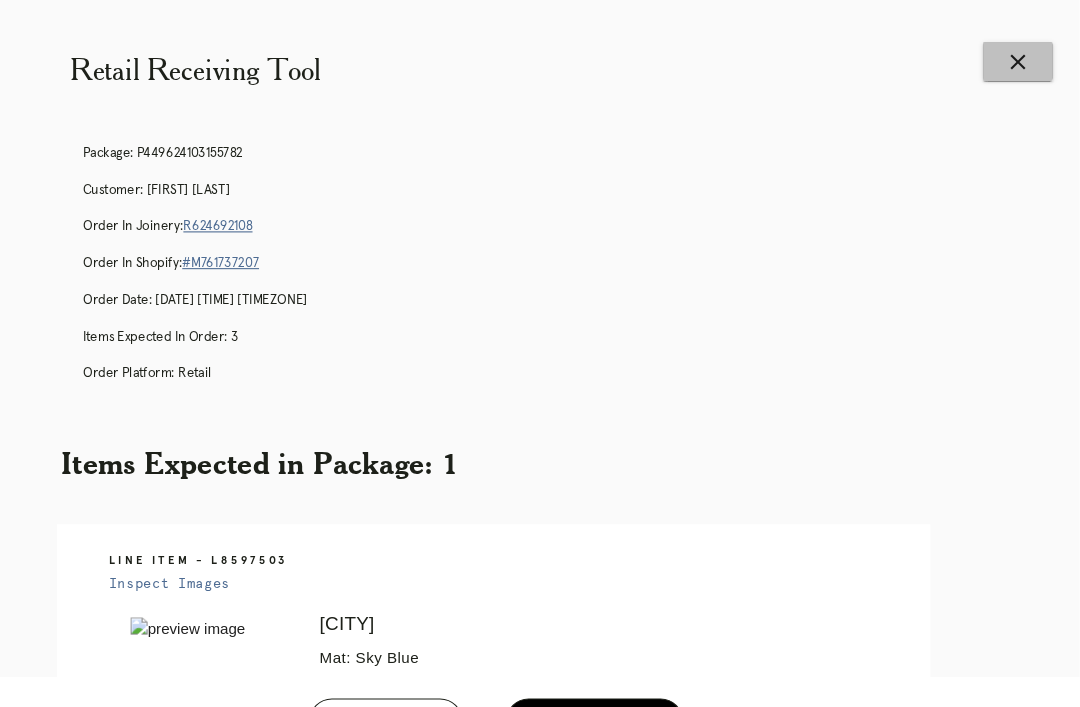 click on "close" at bounding box center [1023, 57] 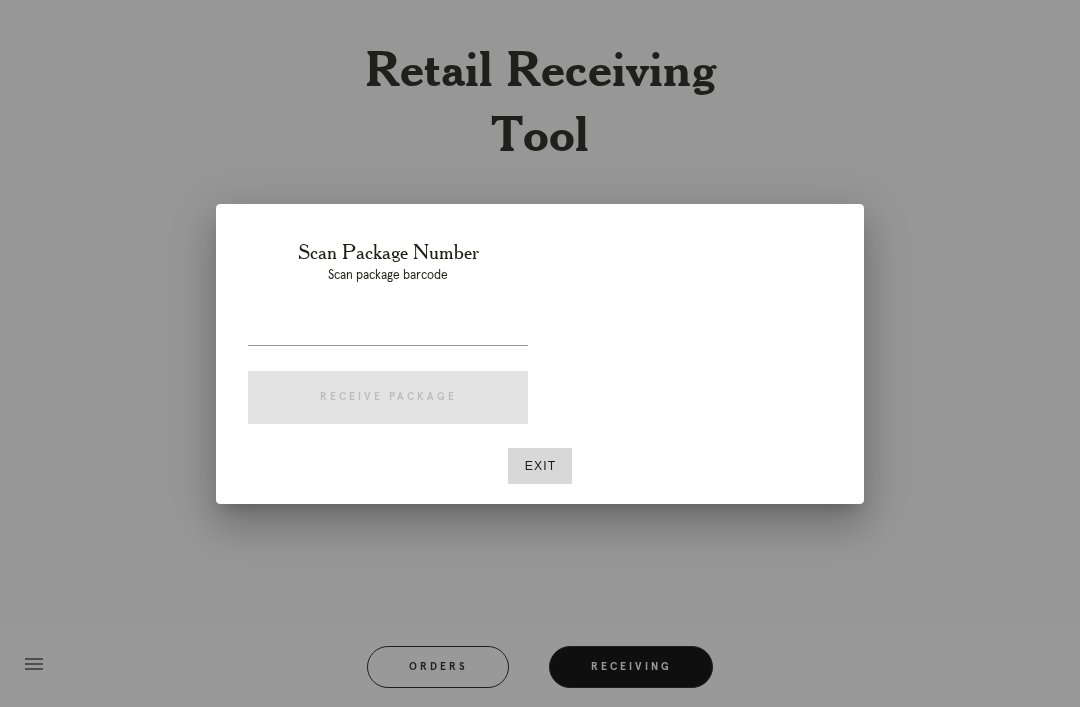scroll, scrollTop: 0, scrollLeft: 81, axis: horizontal 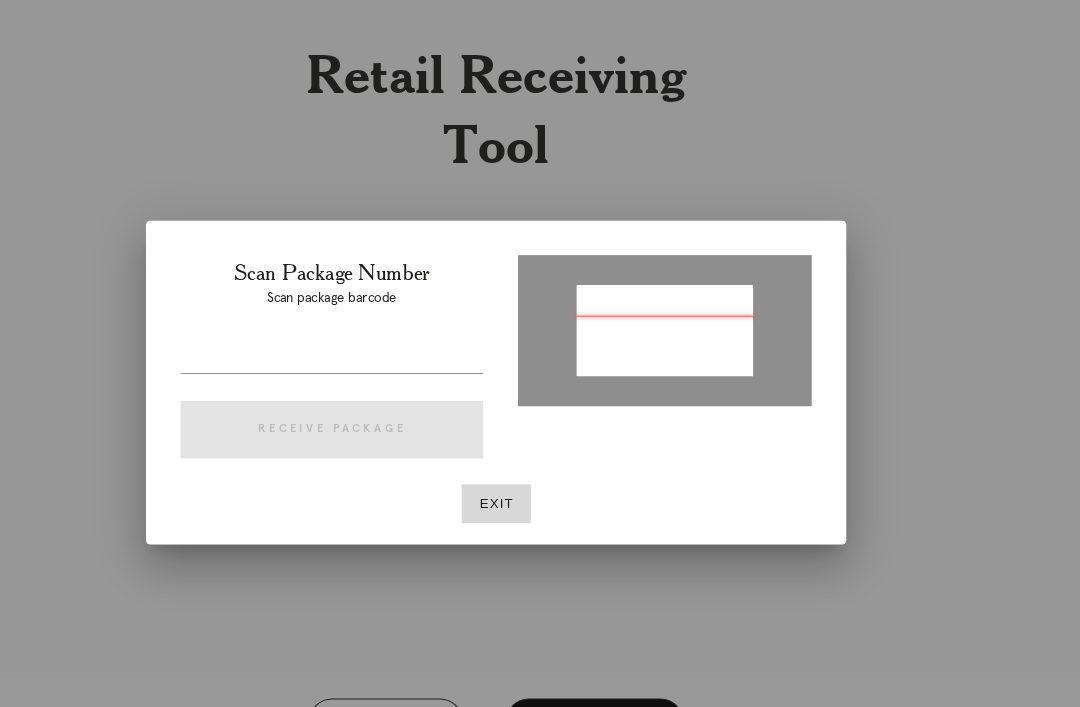 type on "P730117575994738" 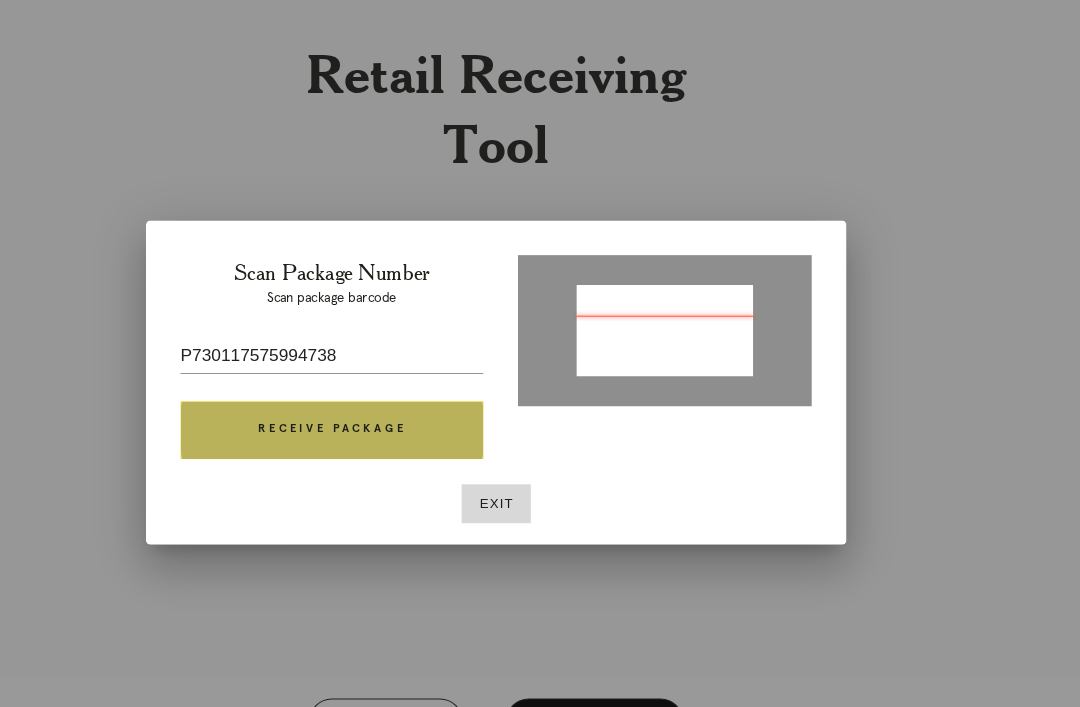 click on "Receive Package" at bounding box center (388, 398) 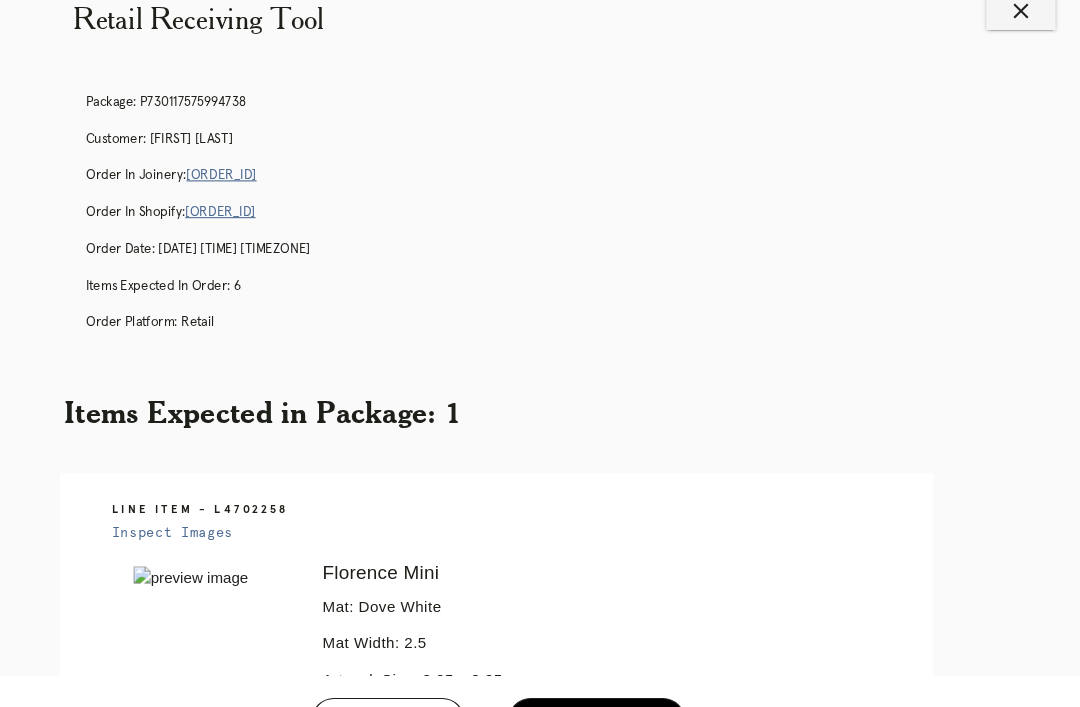 scroll, scrollTop: 0, scrollLeft: 0, axis: both 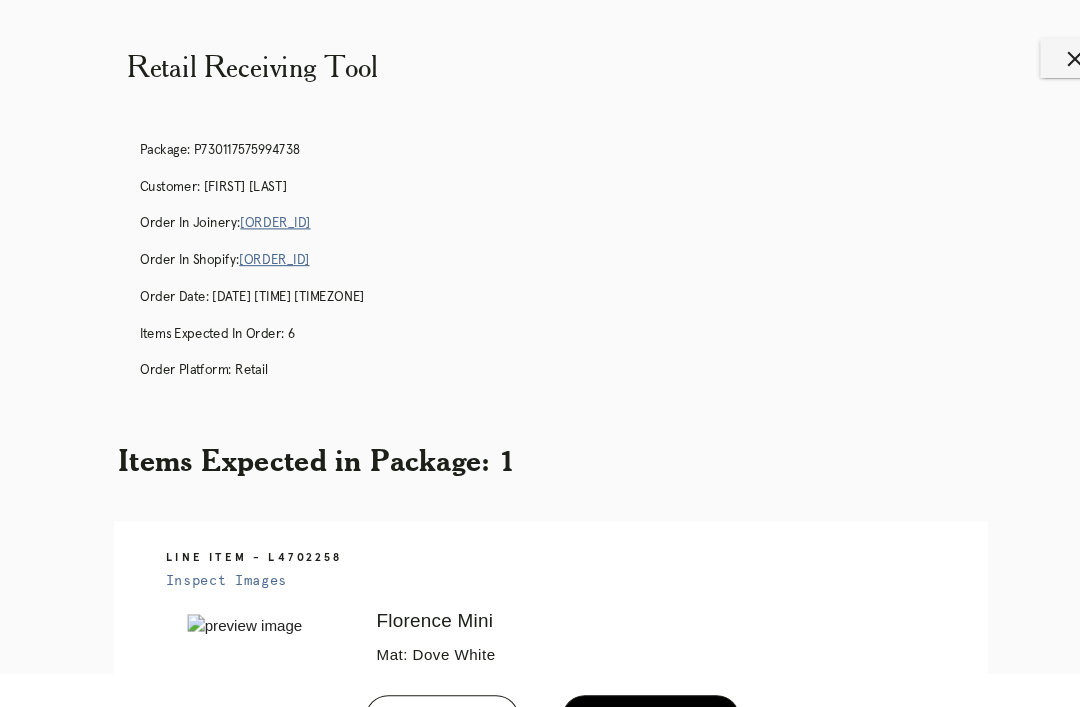 click on "Retail Receiving Tool   close   Package: P730117575994738   Customer: Tina Abraham
Order in Joinery:
R501402159
Order in Shopify:
#M761736819
Order Date:
07/20/2025  6:29 PM EDT
Items Expected in Order: 6   Order Platform: retail     Items Expected in Package:  1
Line Item - L4702258
Inspect Images
Error retreiving frame spec #9755720
Florence Mini
Mat: Dove White
Mat Width: 2.5
Artwork Size:
3.25
x
3.25
Frame Size:
8.875
x
8.875
Conveyance: shipped
Hanging Hardware: Small Sawtooth Hanger & Small Sticker
menu
Orders
Receiving
Logged in as:   aaron.howe@framebridge.com   West Loop
Logout" at bounding box center [540, 576] 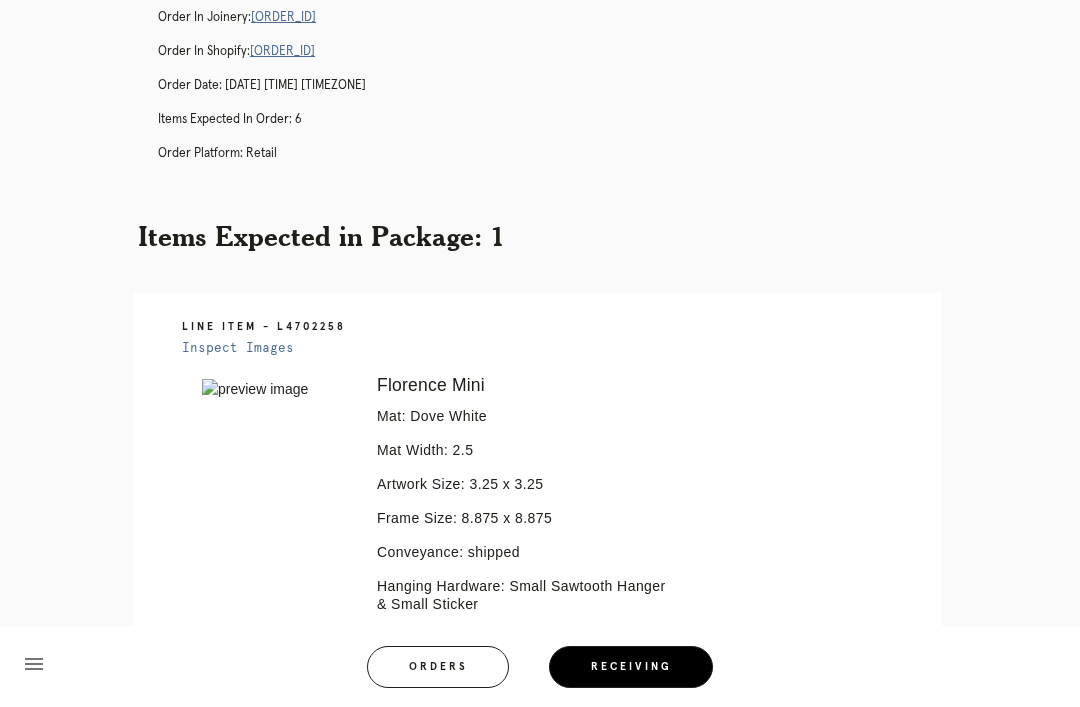 scroll, scrollTop: 187, scrollLeft: 0, axis: vertical 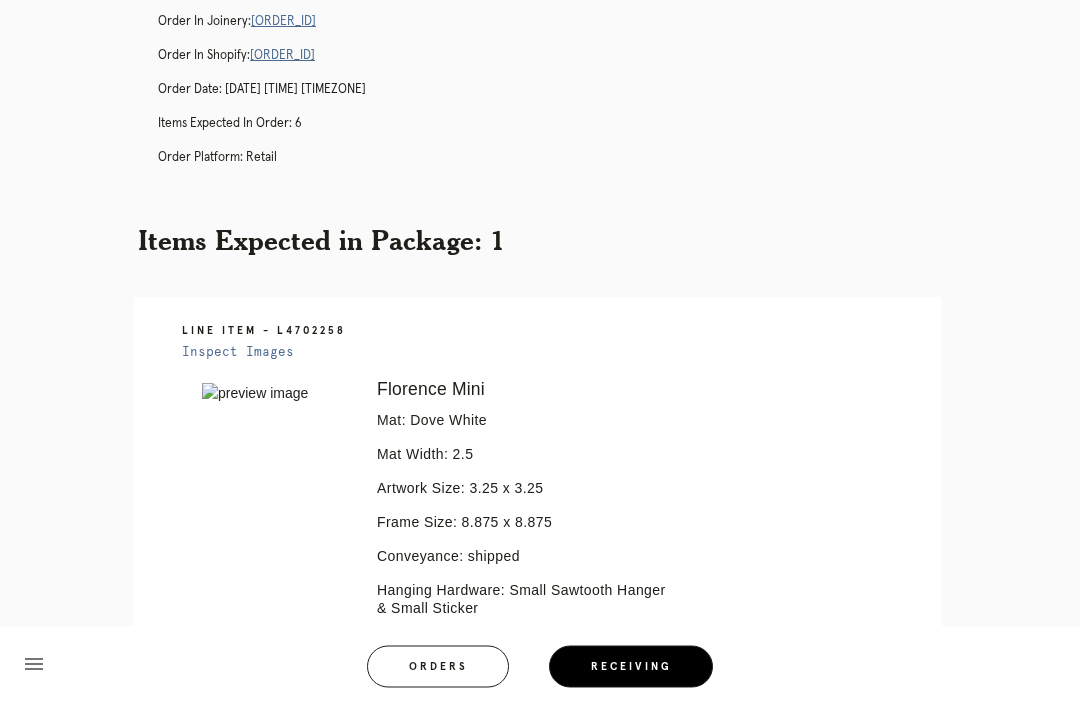 click on "Inspect Images" at bounding box center (238, 353) 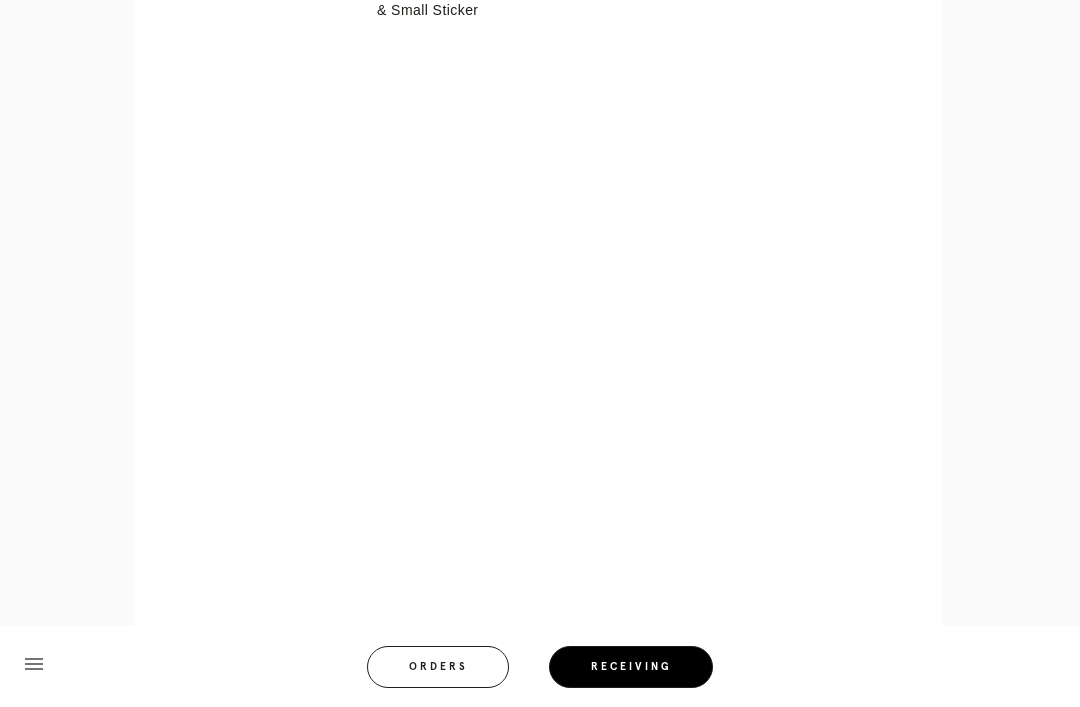 scroll, scrollTop: 775, scrollLeft: 0, axis: vertical 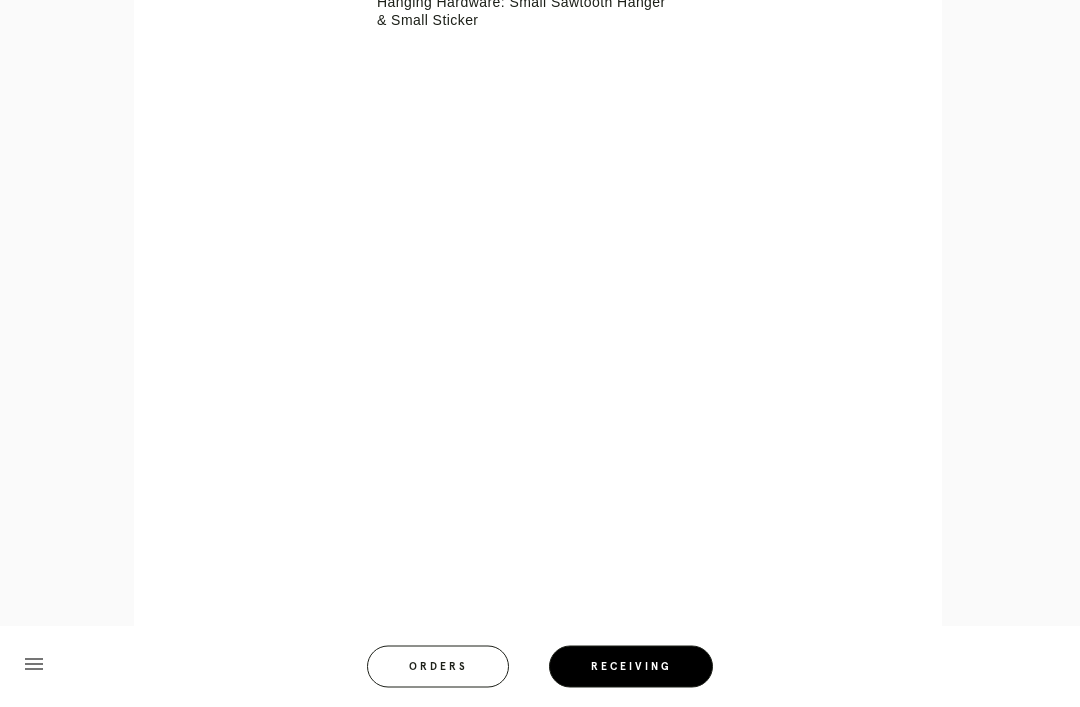 click on "Receiving" at bounding box center [631, 667] 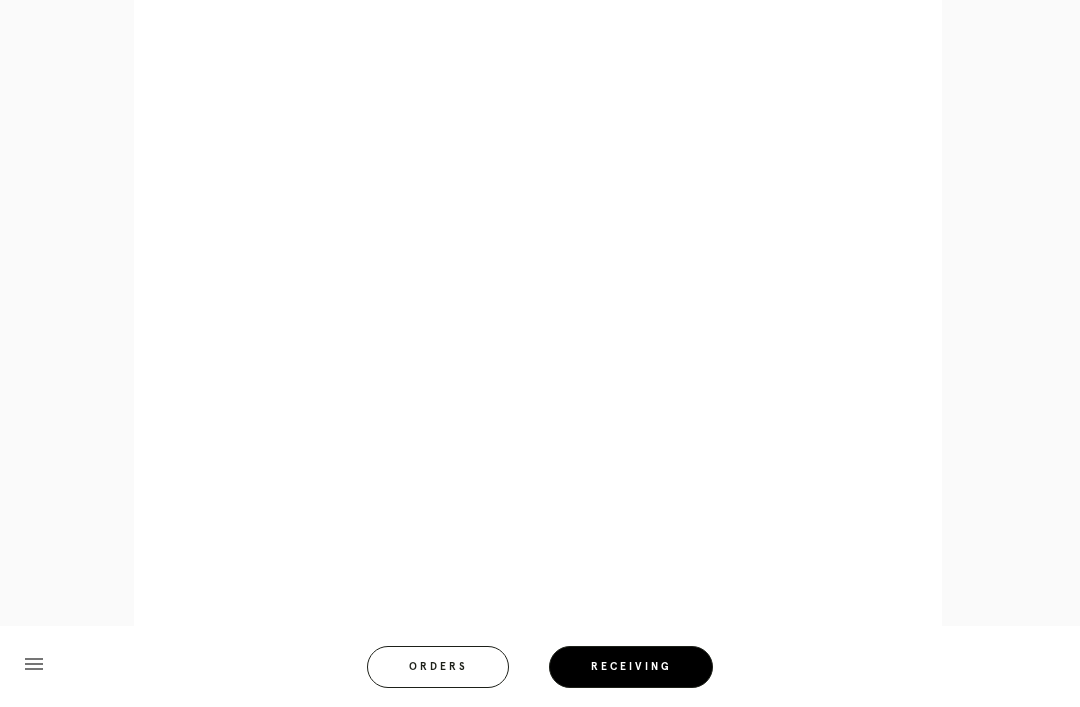 scroll, scrollTop: 997, scrollLeft: 0, axis: vertical 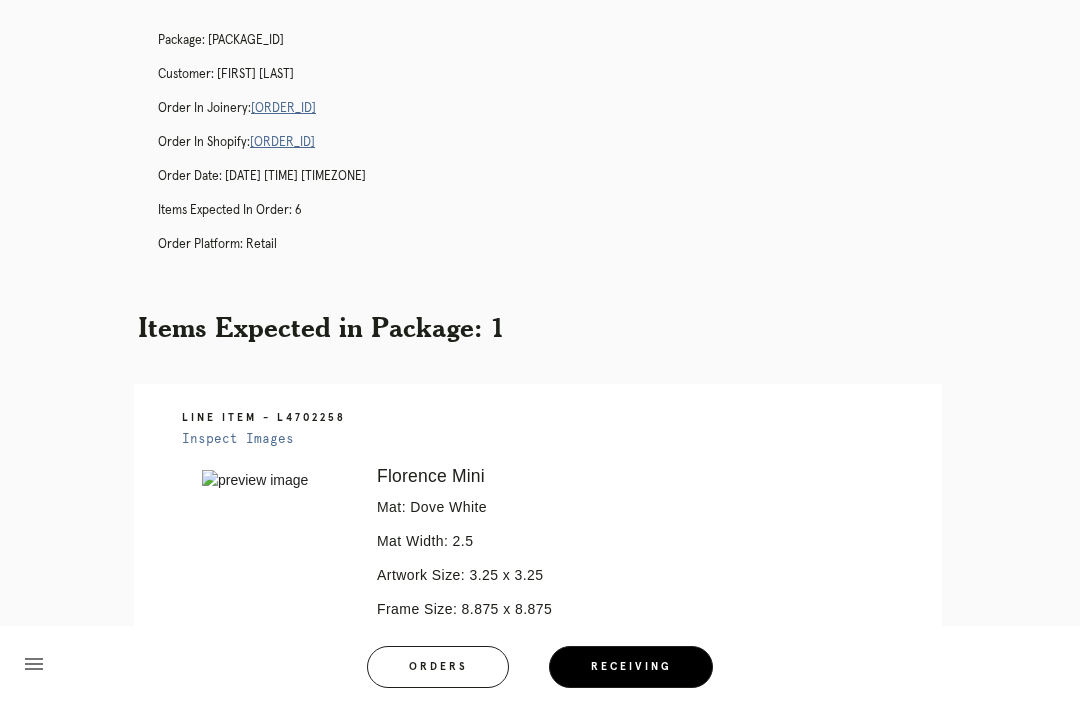 click on "R501402159" at bounding box center (283, 108) 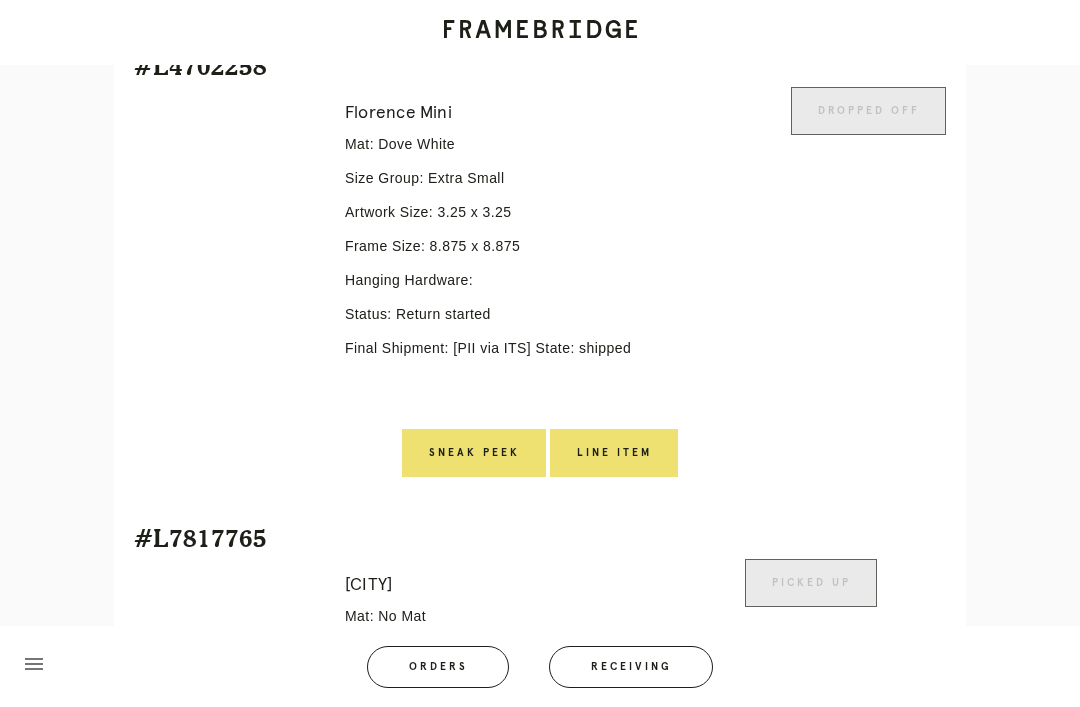 scroll, scrollTop: 2395, scrollLeft: 0, axis: vertical 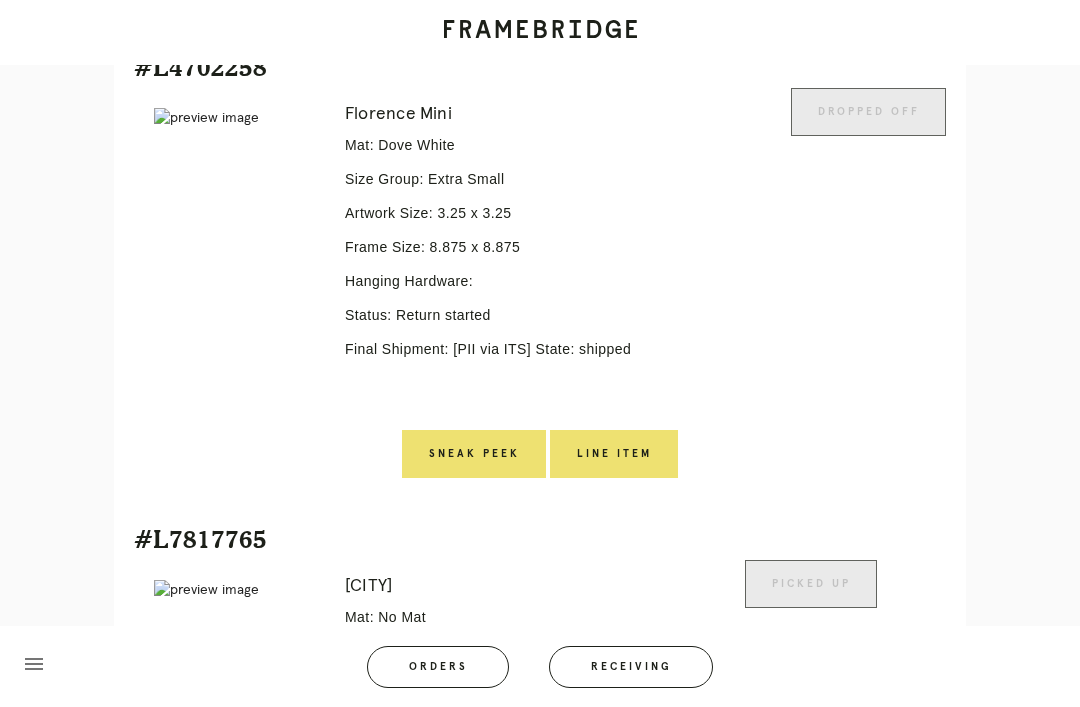 click on "Line Item" at bounding box center [614, 454] 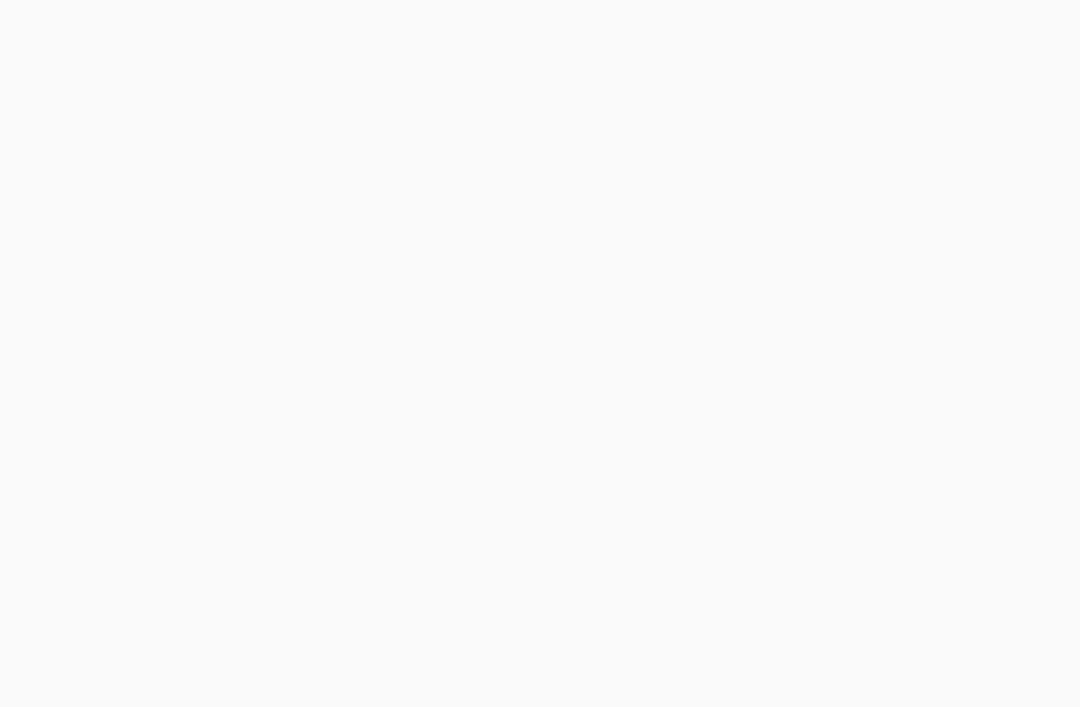 scroll, scrollTop: 0, scrollLeft: 0, axis: both 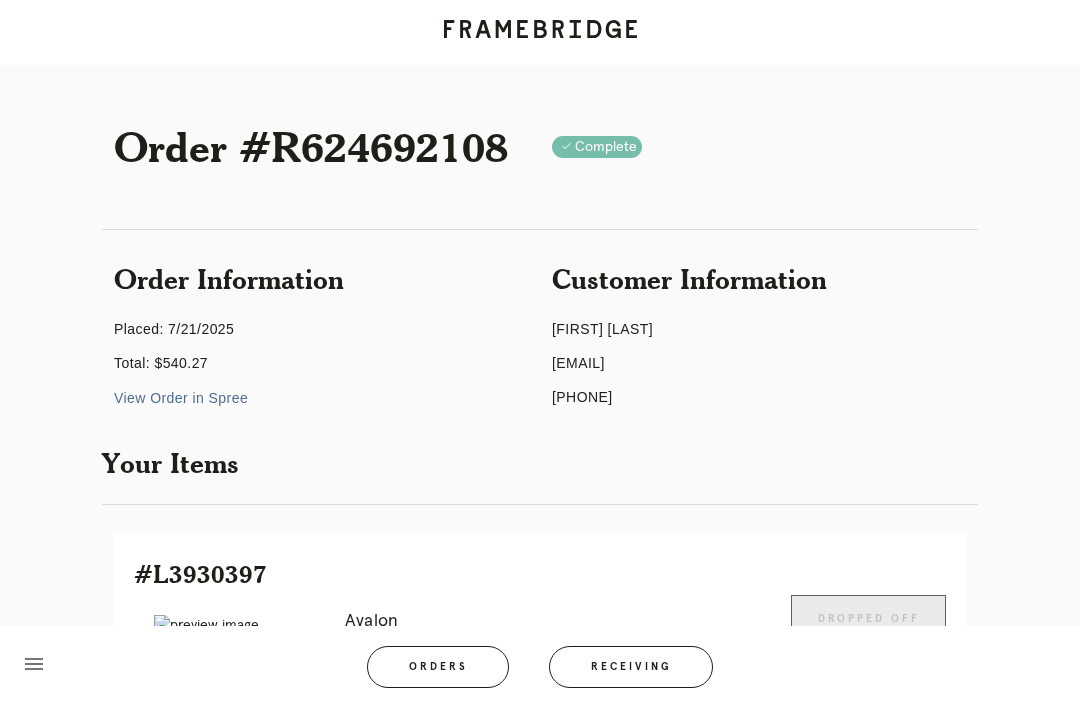 click on "menu
Orders
Receiving
Logged in as:   aaron.howe@framebridge.com   West Loop
Logout" at bounding box center [540, 673] 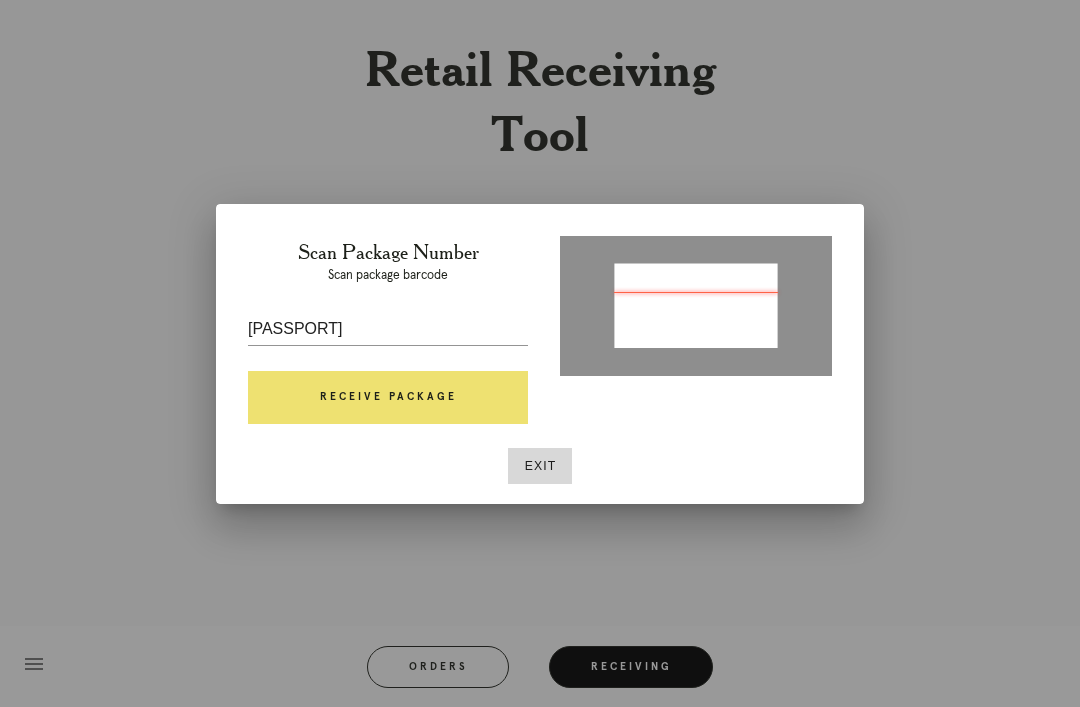 type on "P341815976461819" 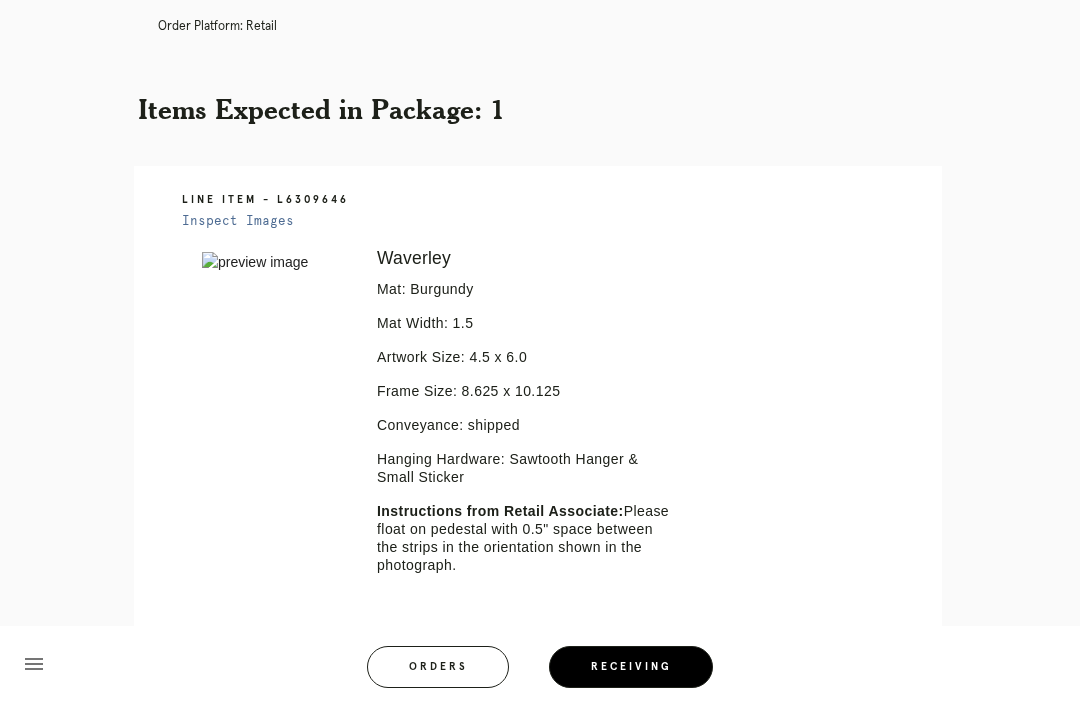 scroll, scrollTop: 470, scrollLeft: 0, axis: vertical 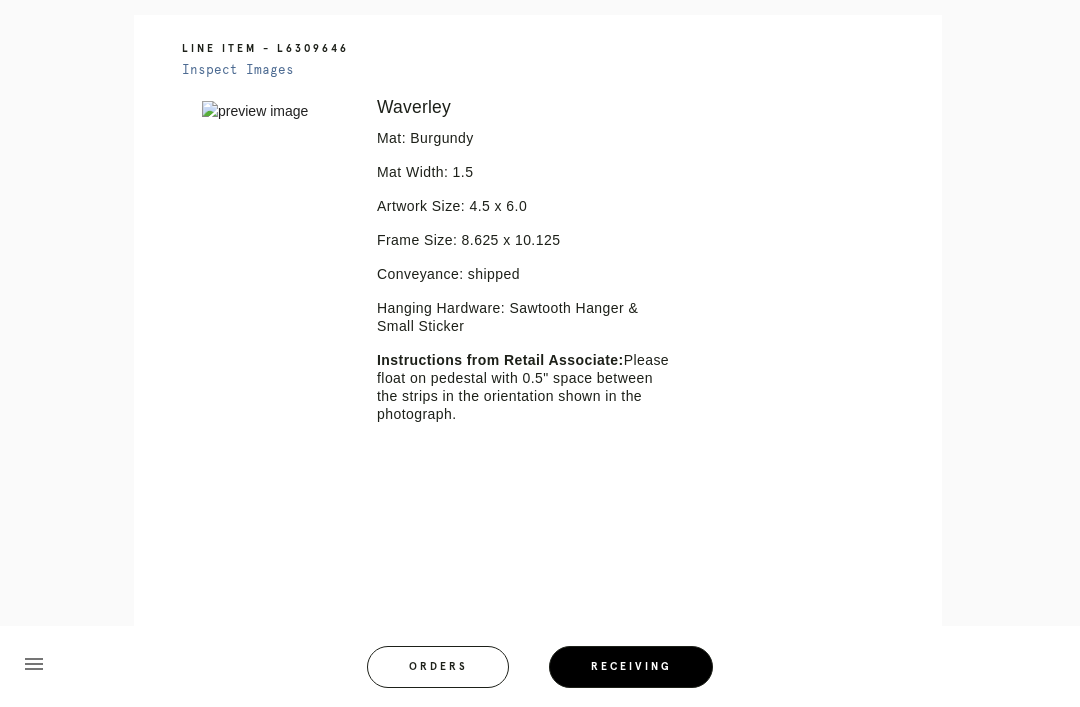 click at bounding box center (532, 559) 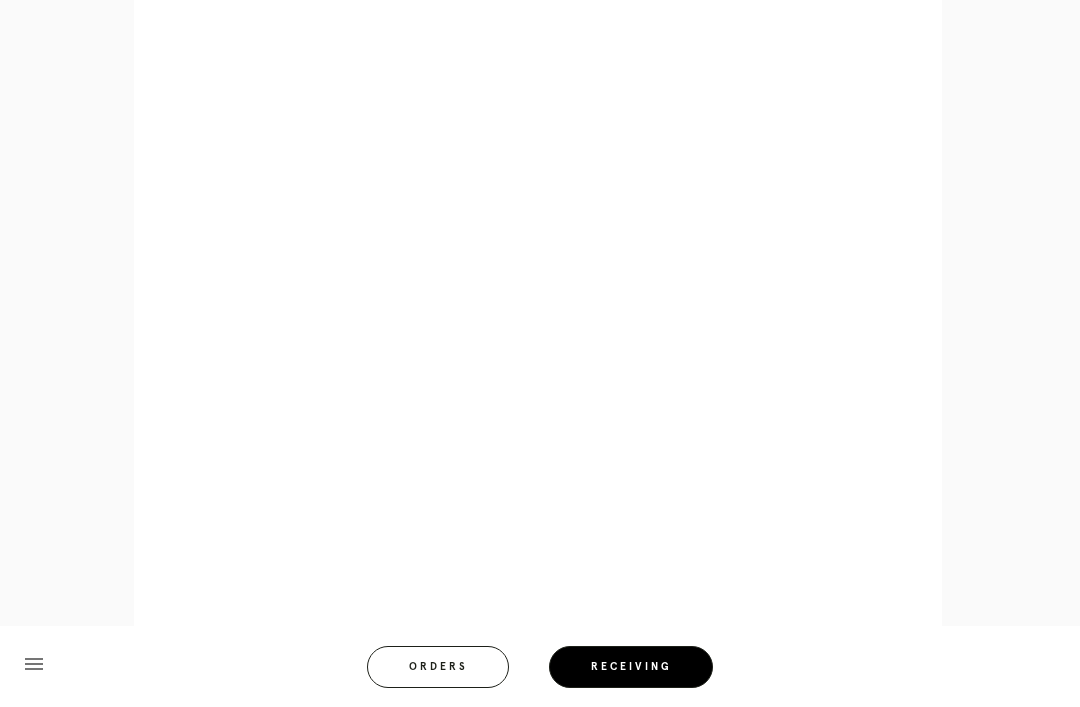 scroll, scrollTop: 946, scrollLeft: 0, axis: vertical 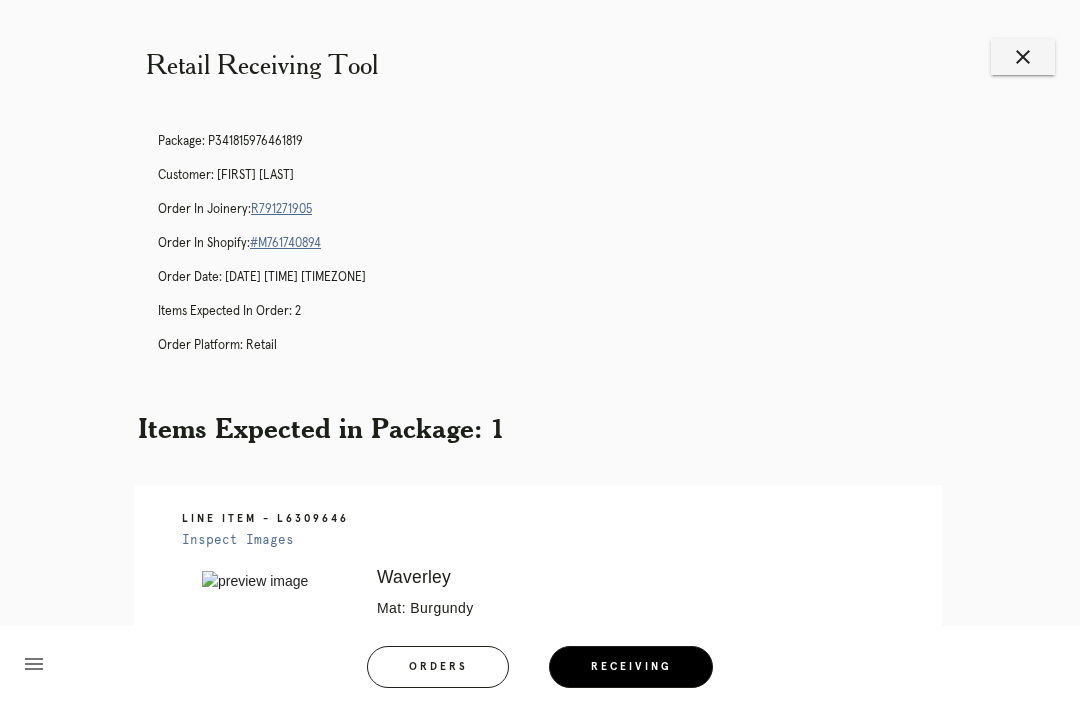 click on "close" at bounding box center (1023, 57) 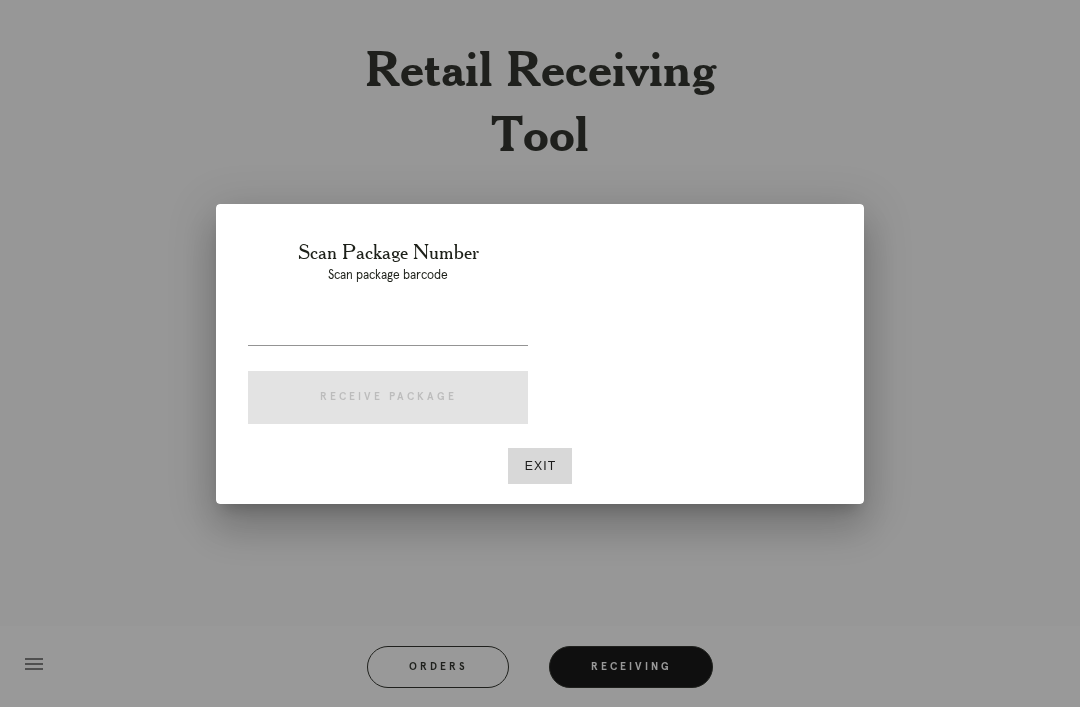 scroll, scrollTop: 0, scrollLeft: 0, axis: both 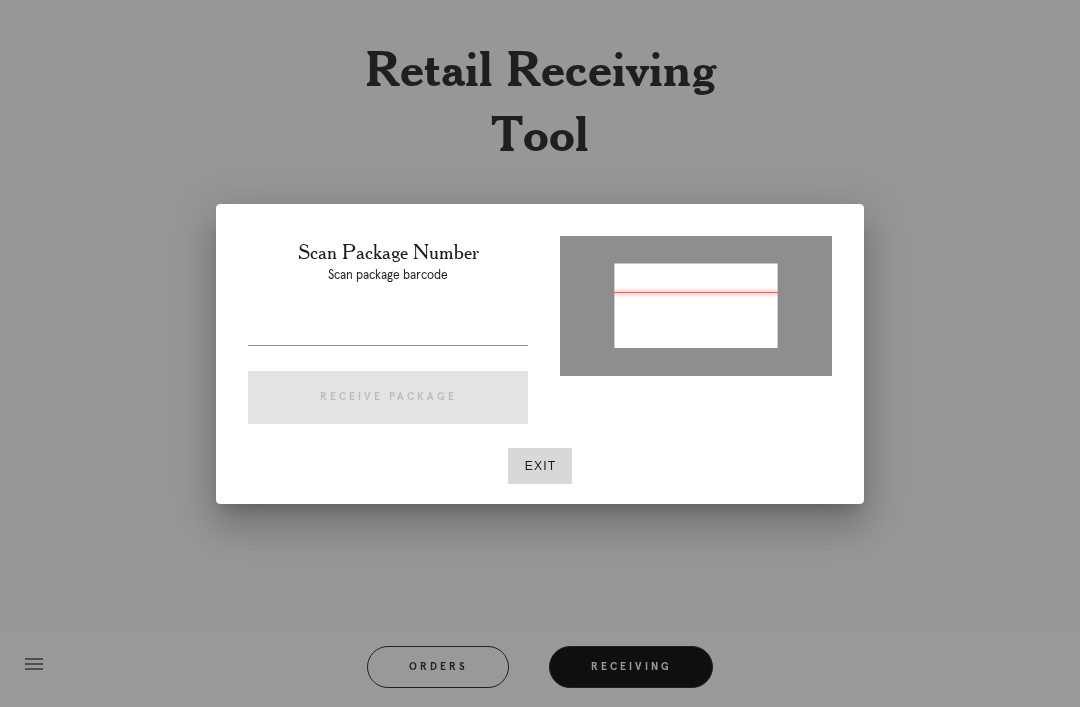 type on "P638653396813277" 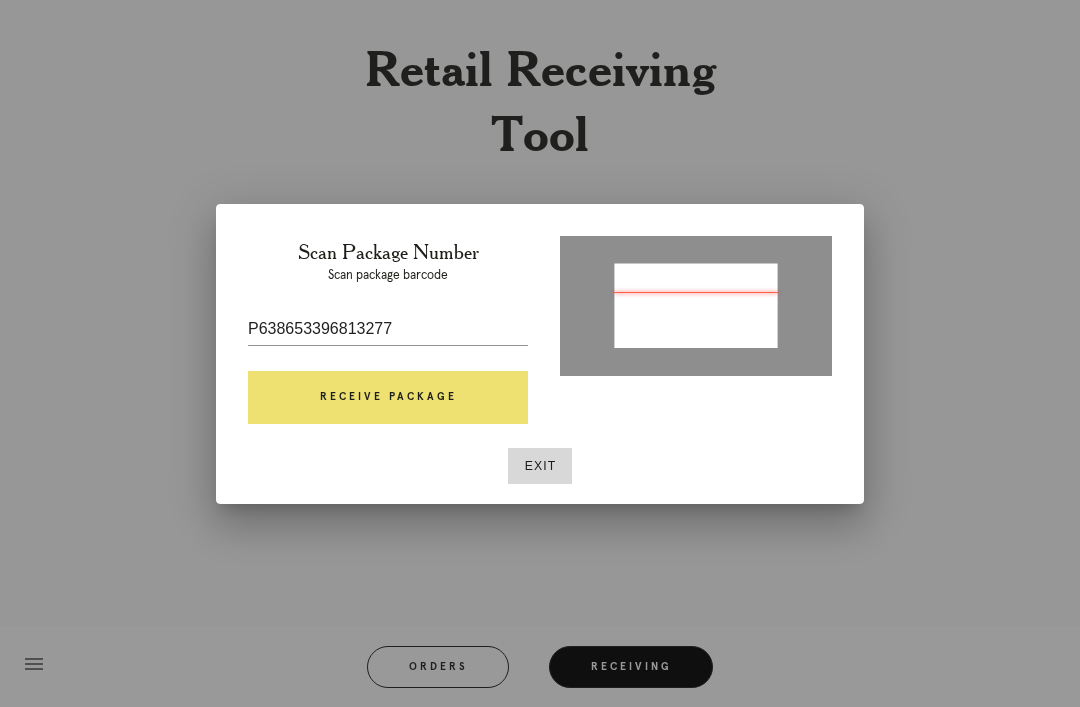 click on "Receive Package" at bounding box center [388, 398] 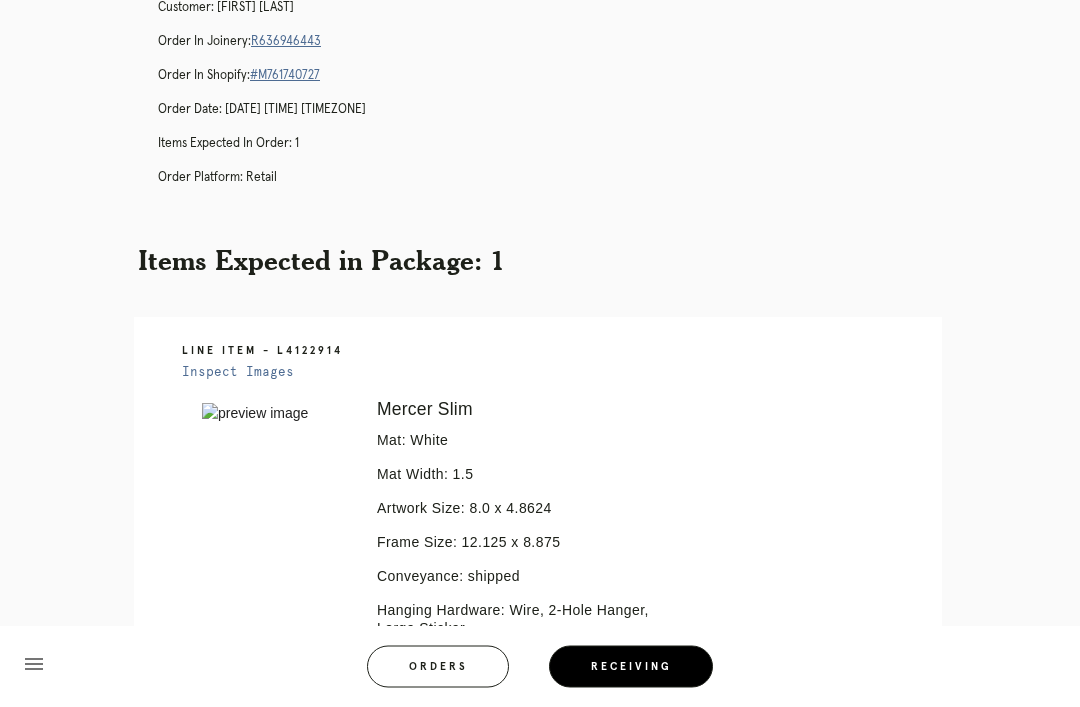 scroll, scrollTop: 167, scrollLeft: 0, axis: vertical 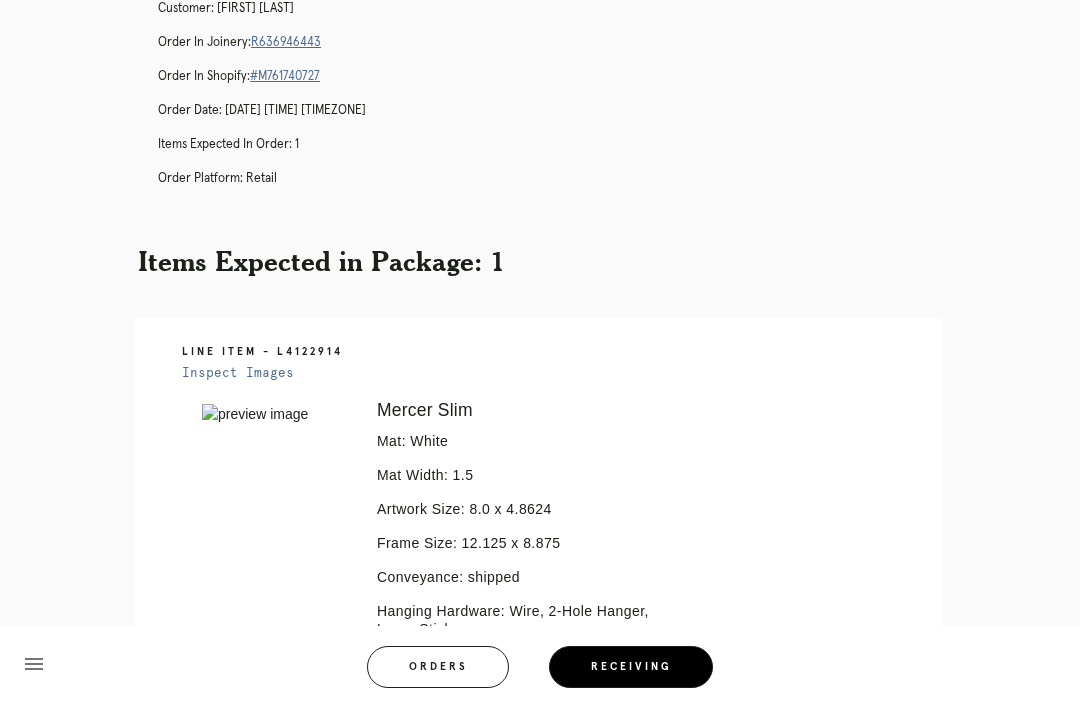 click on "menu
Orders
Receiving
Logged in as:   [EMAIL]   [NEIGHBORHOOD]
Logout" at bounding box center (540, 673) 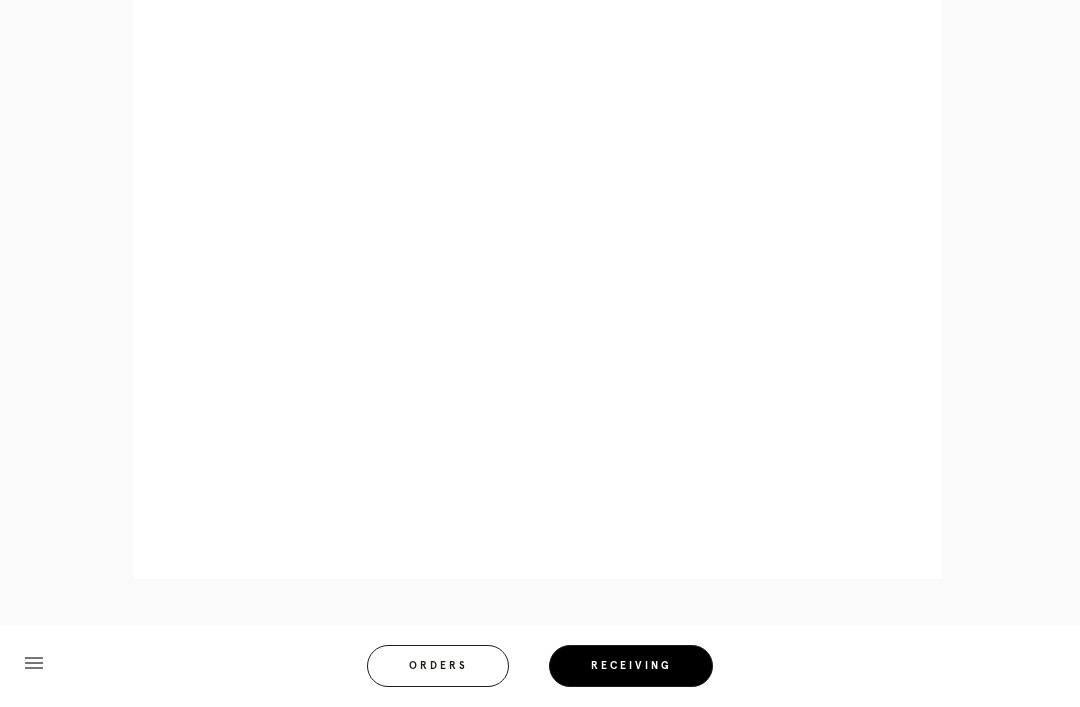scroll, scrollTop: 922, scrollLeft: 0, axis: vertical 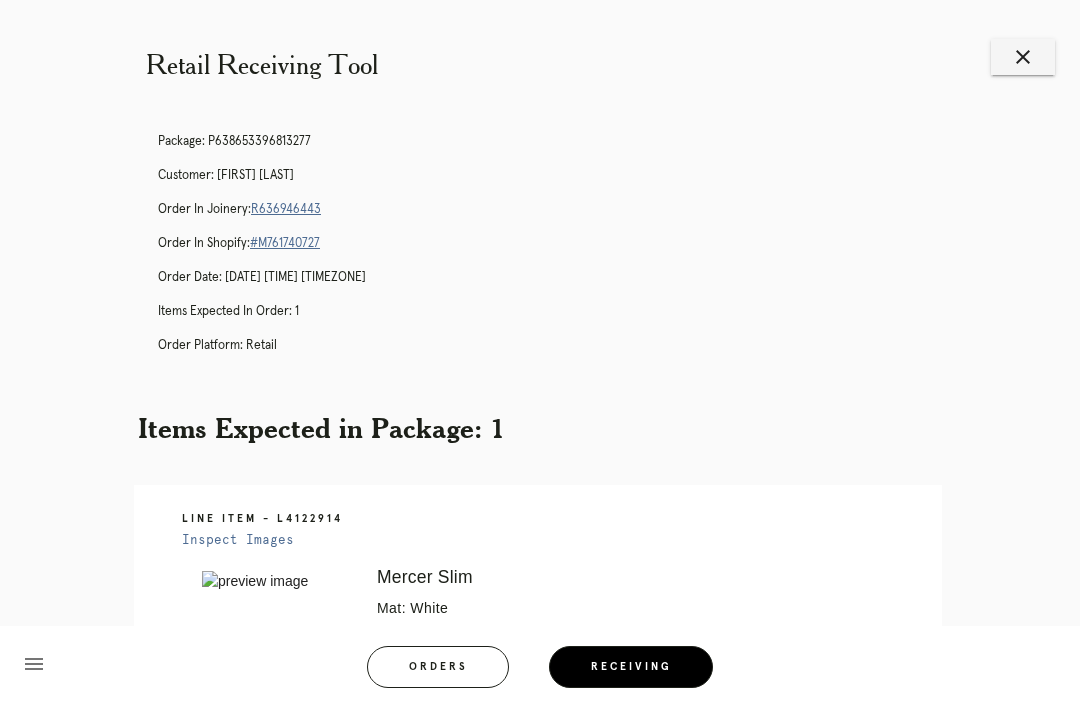 click on "Package: [PACKAGE_ID]   Customer: [FIRST] [LAST]
Order in Joinery:
[ORDER_ID]
Order in Shopify:
[ORDER_ID]
Order Date:
[DATE] [TIME] [TIMEZONE]
Items Expected in Order: 1   Order Platform: retail" at bounding box center [560, 252] 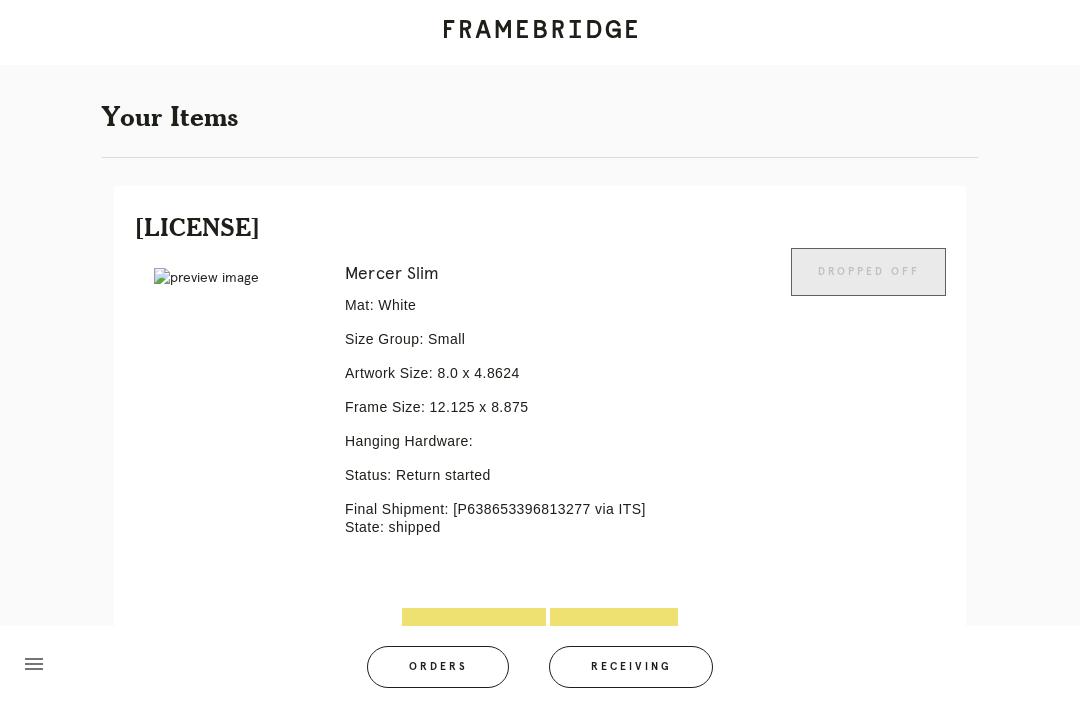 scroll, scrollTop: 378, scrollLeft: 0, axis: vertical 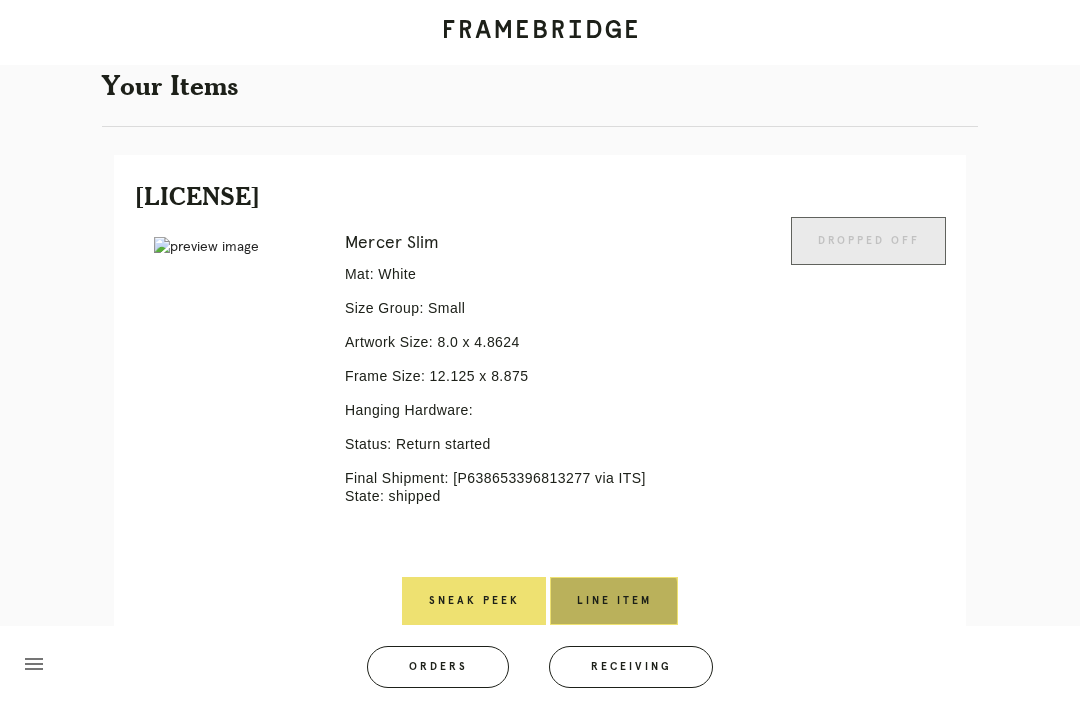 click on "Line Item" at bounding box center [614, 601] 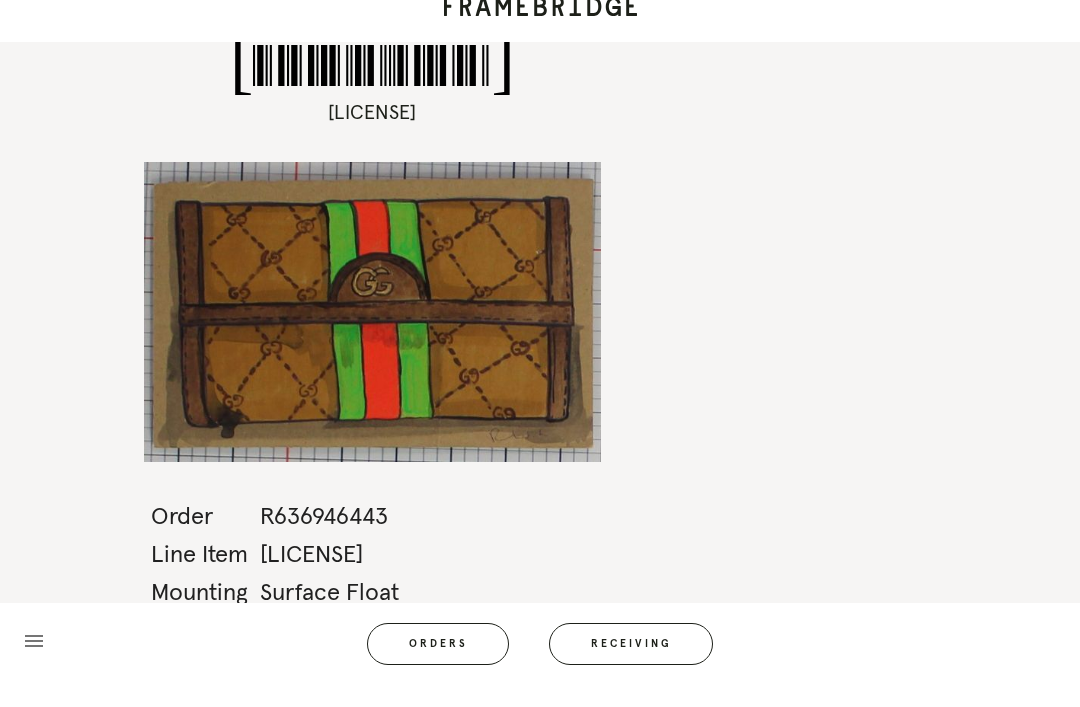 scroll, scrollTop: 0, scrollLeft: 0, axis: both 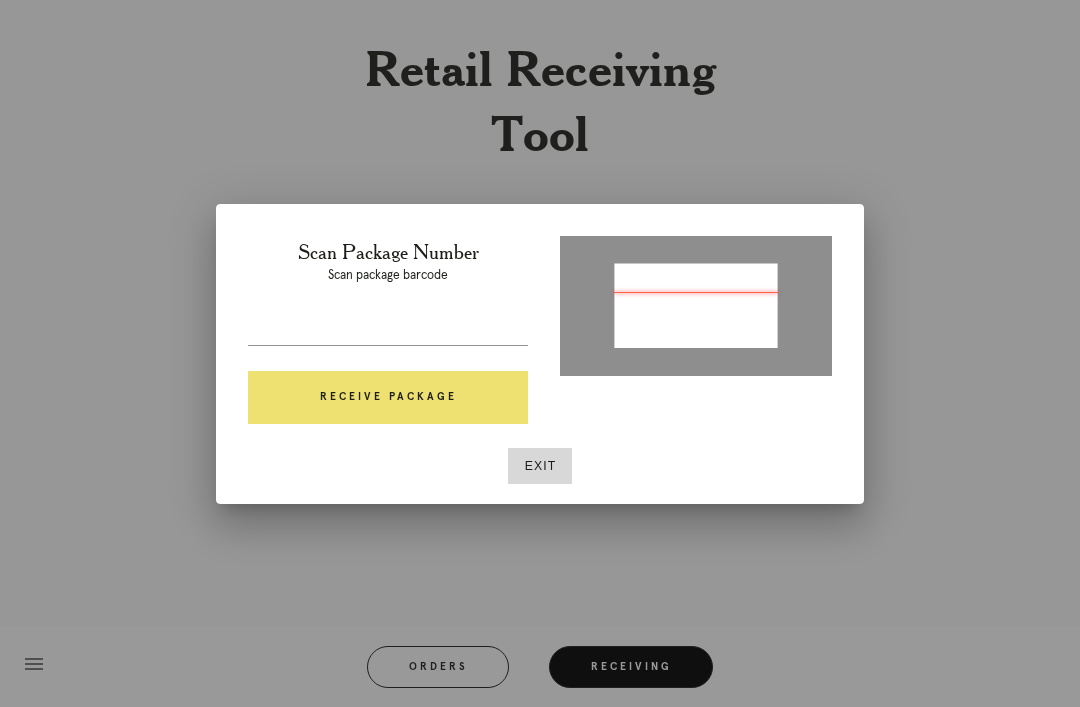type on "[NUMBER]" 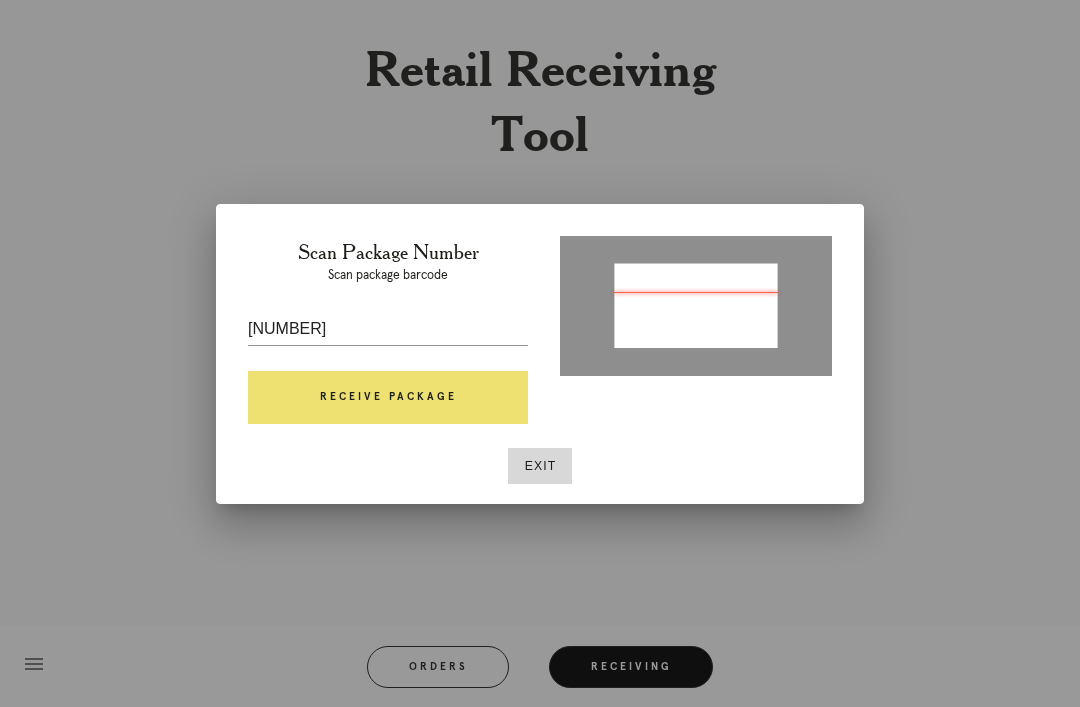 click on "Receive Package" at bounding box center [388, 398] 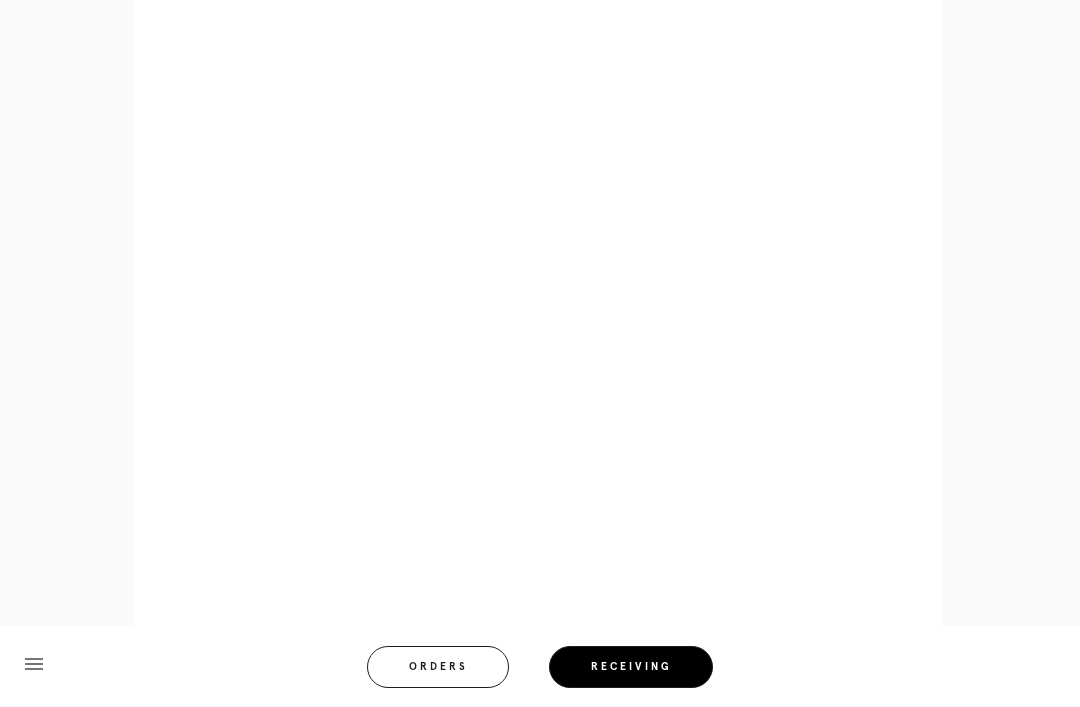 scroll, scrollTop: 858, scrollLeft: 0, axis: vertical 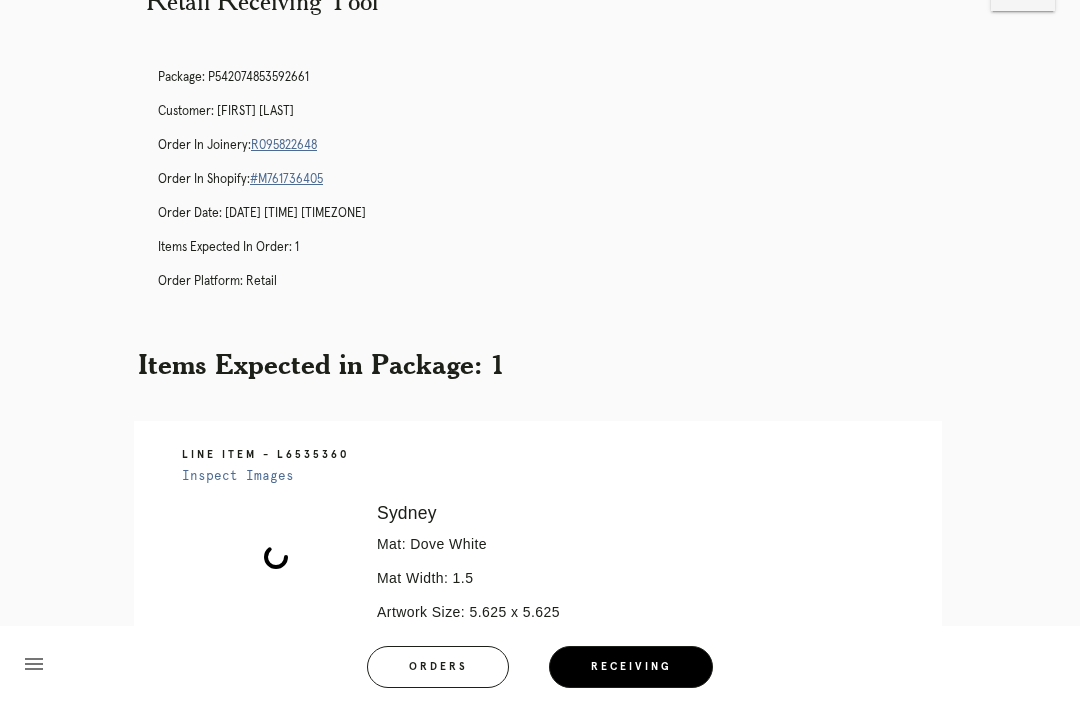 click on "Retail Receiving Tool   close   Package: P542074853592661   Customer: Sai Komaragiri
Order in Joinery:
R095822648
Order in Shopify:
#M761736405
Order Date:
07/20/2025  1:55 PM EDT
Items Expected in Order: 1   Order Platform: retail     Items Expected in Package:  1
Line Item - L6535360
Inspect Images
Error retreiving frame spec #9753709
Sydney
Mat: Dove White
Mat Width: 1.5
Artwork Size:
5.625
x
5.625
Frame Size:
9.75
x
9.75
Conveyance: shipped
Hanging Hardware: Sawtooth Hanger & Small Sticker
Ready for Pickup
menu
Orders
Receiving
Logged in as:   aaron.howe@framebridge.com   West Loop" at bounding box center (540, 482) 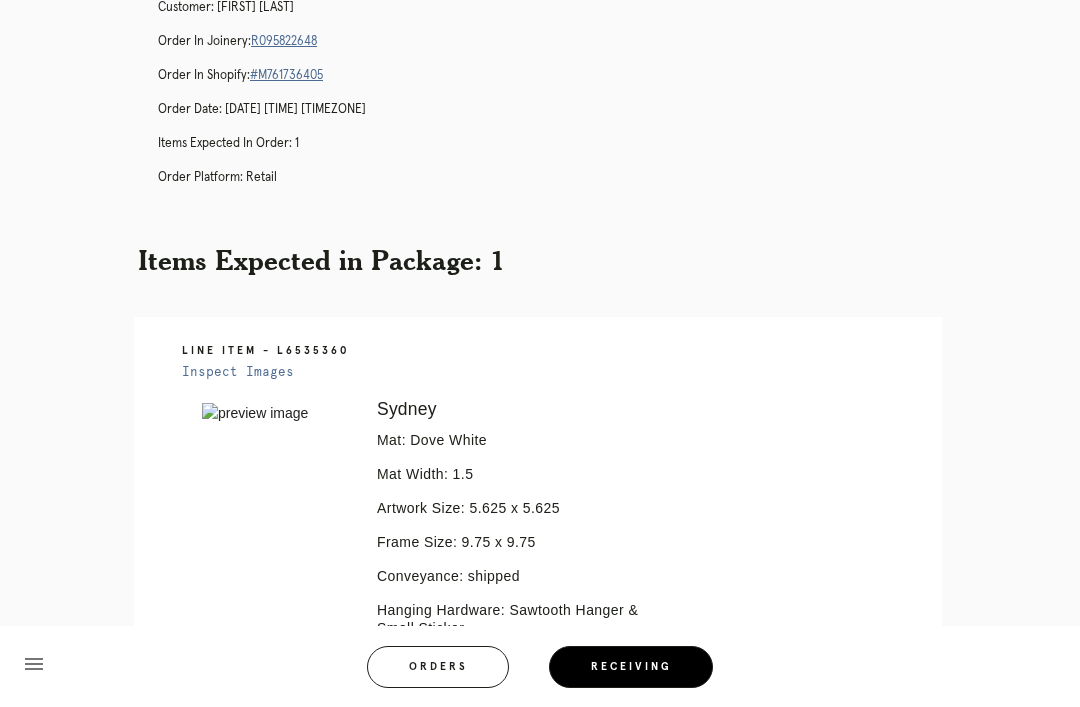 scroll, scrollTop: 0, scrollLeft: 0, axis: both 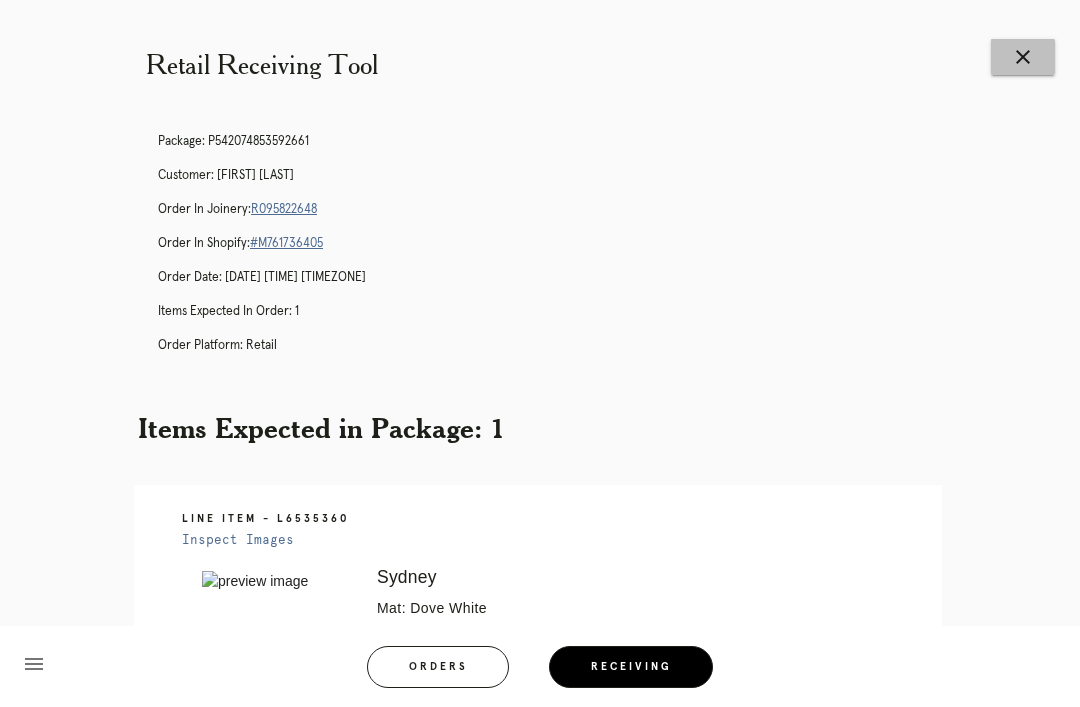 click on "close" at bounding box center (1023, 57) 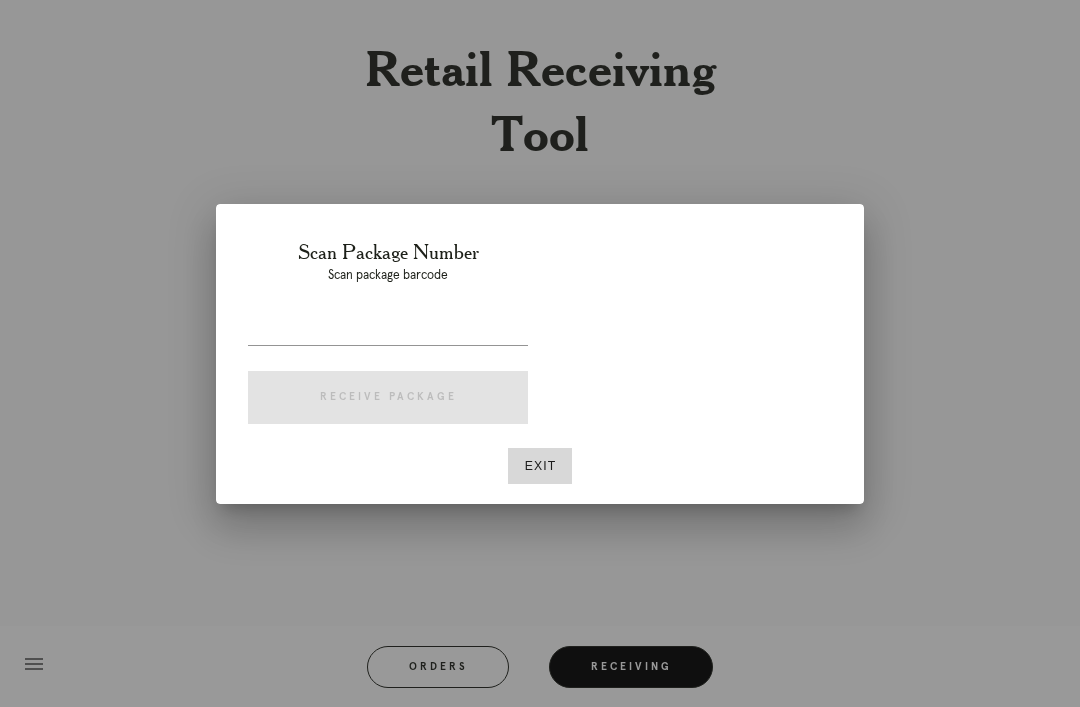 scroll, scrollTop: 0, scrollLeft: 0, axis: both 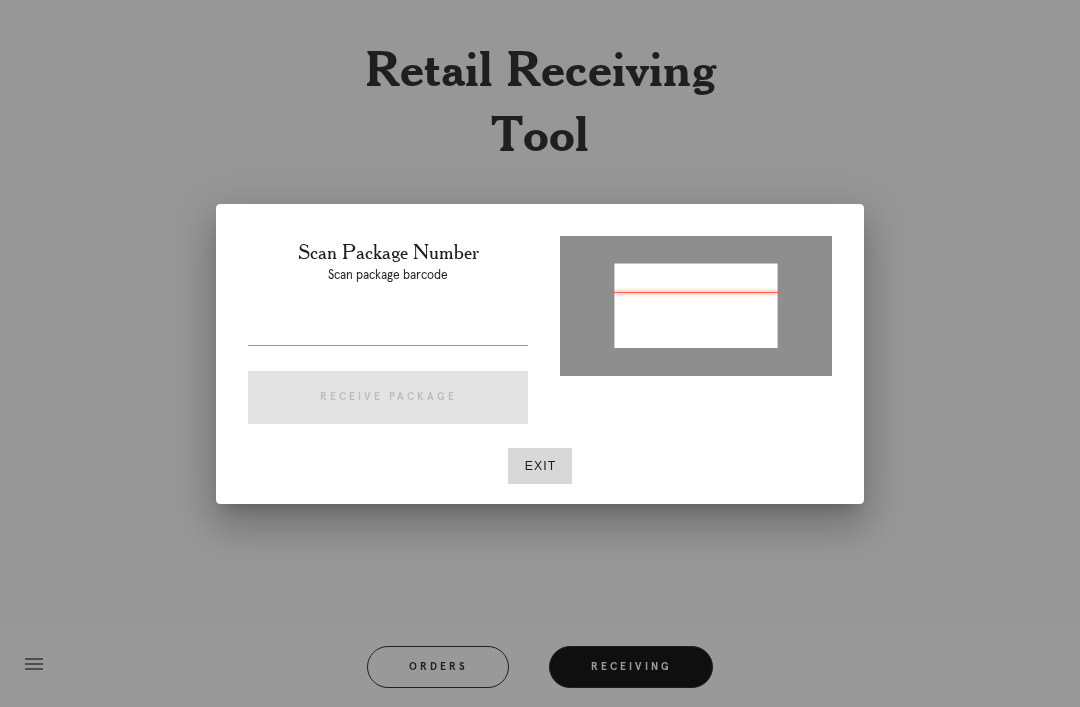 type on "P918942645712104" 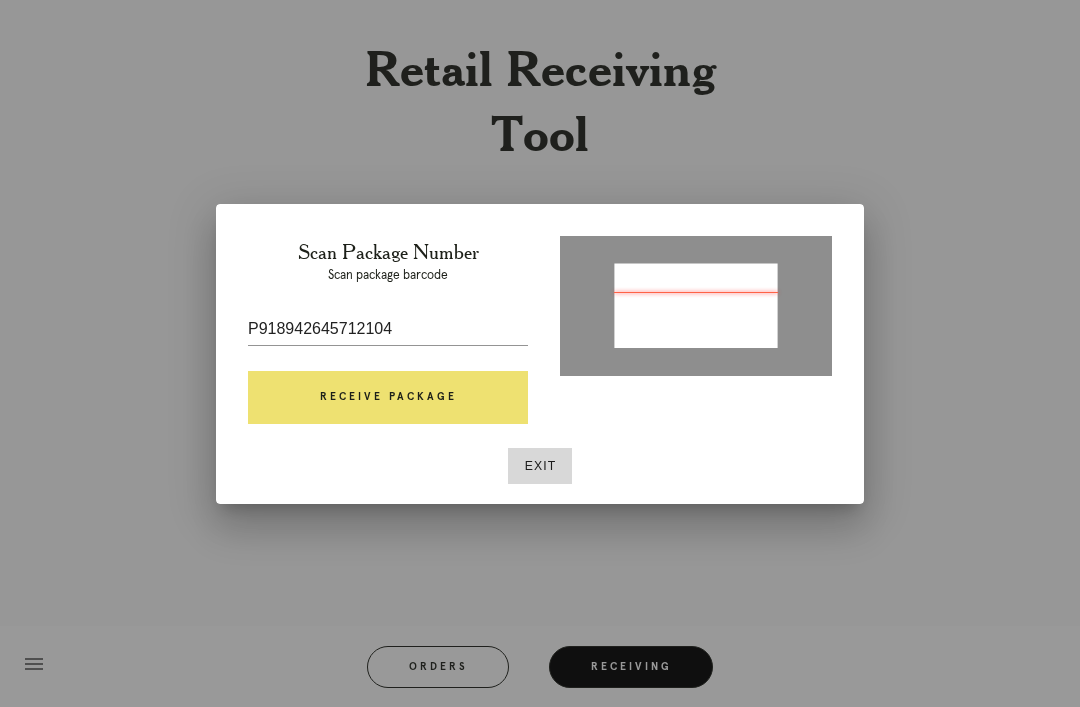 click on "Receive Package" at bounding box center (388, 398) 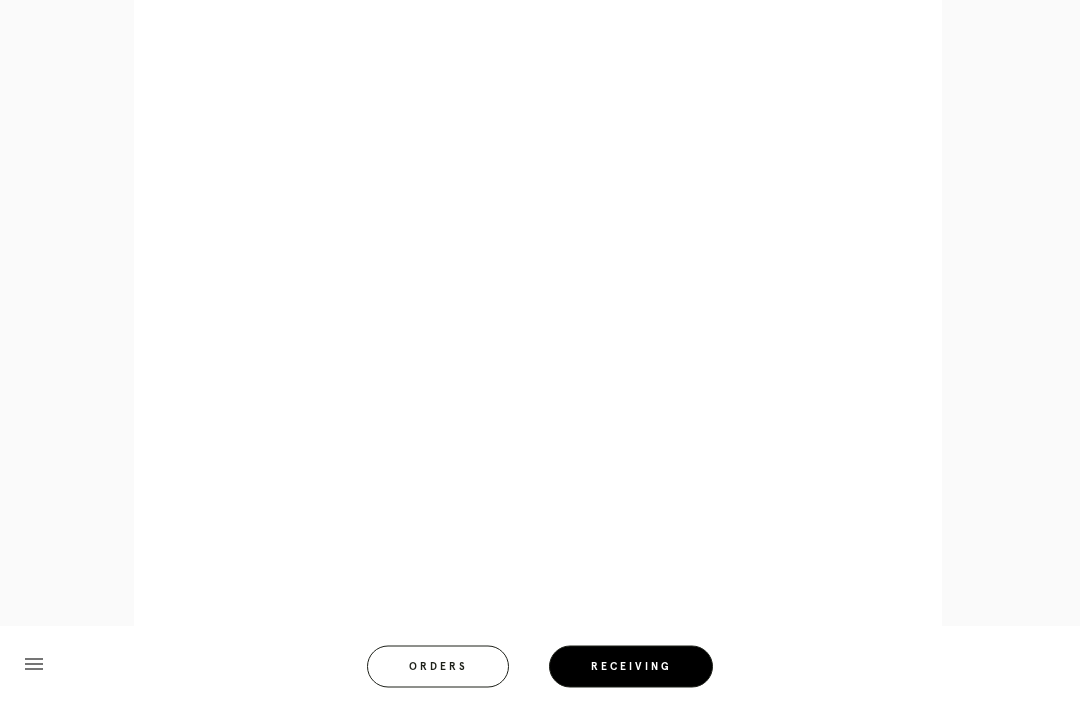 scroll, scrollTop: 858, scrollLeft: 0, axis: vertical 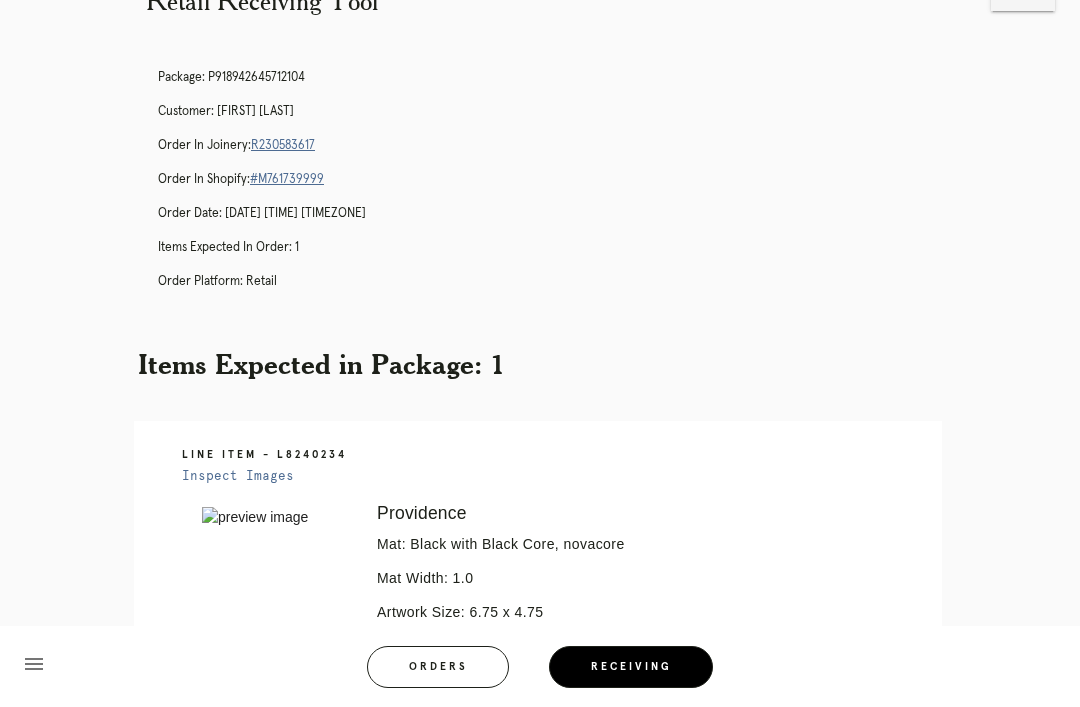 click on "Retail Receiving Tool   close   Package: P918942645712104   Customer: [FIRST] [LAST]
Order in Joinery:
R230583617
Order in Shopify:
#M761739999
Order Date:
[DATE] [TIME] [TIMEZONE]
Items Expected in Order: 1   Order Platform: retail     Items Expected in Package:  1
Line Item - L8240234
Inspect Images
Error retreiving frame spec #9778380
[CITY]
Mat: Black with Black Core, novacore
Mat Width: 1.0
Artwork Size:
6.75
x
4.75
Frame Size:
9.875
x
7.875
Conveyance: shipped
Hanging Hardware: Sawtooth Hanger & Small Sticker
Ready for Pickup
menu
Orders
Receiving
Logged in as:   [EMAIL]" at bounding box center [540, 482] 